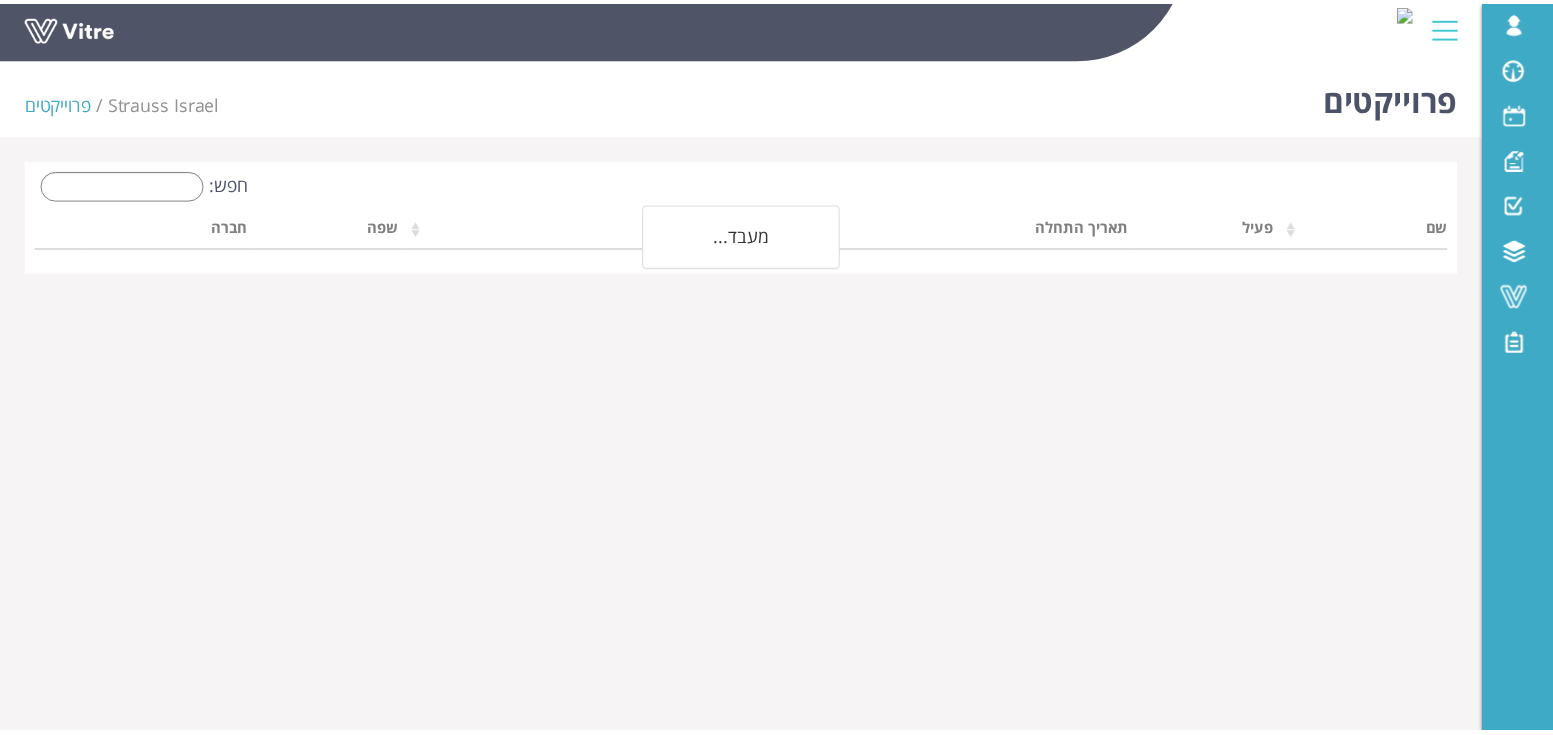 scroll, scrollTop: 0, scrollLeft: 0, axis: both 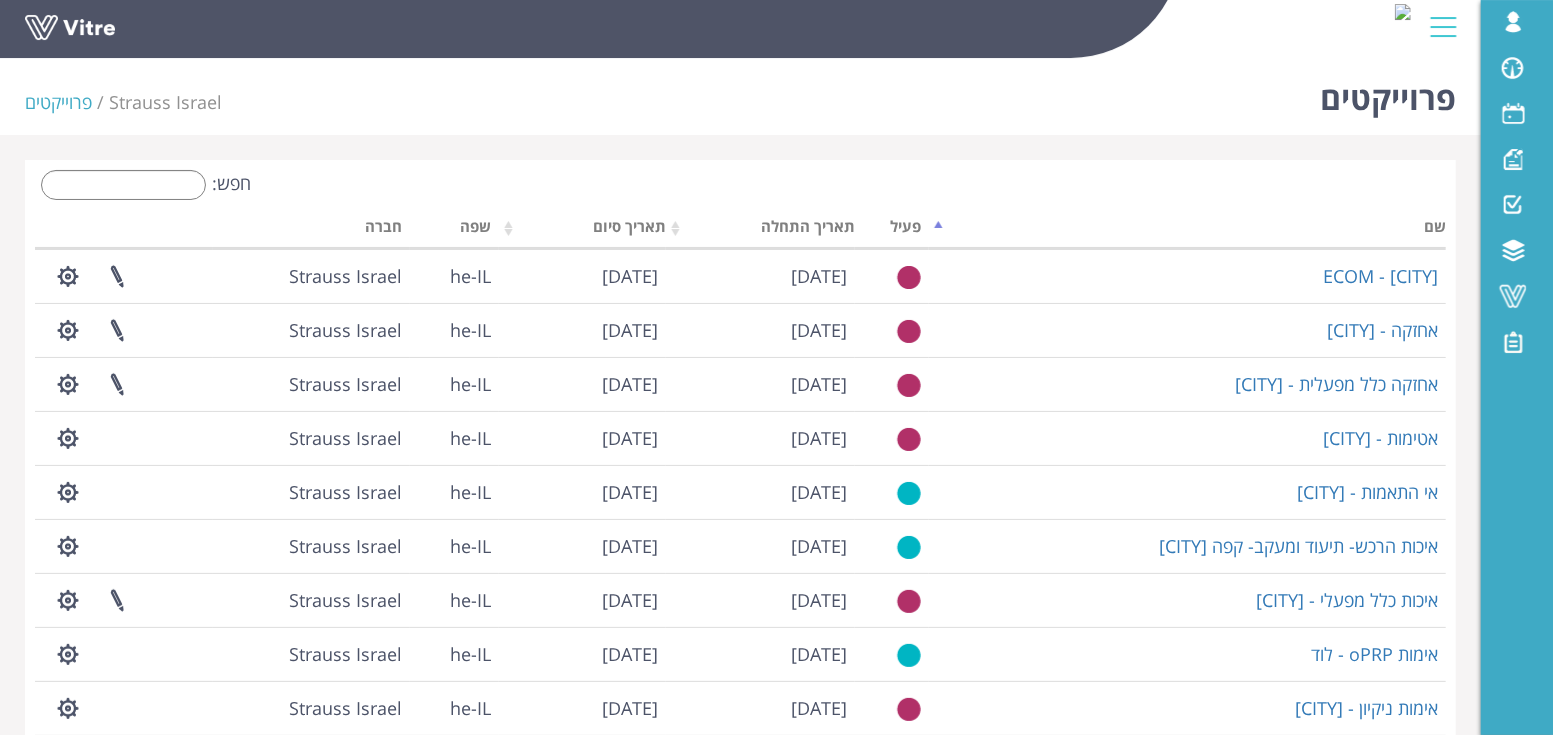 click at bounding box center (590, -26) 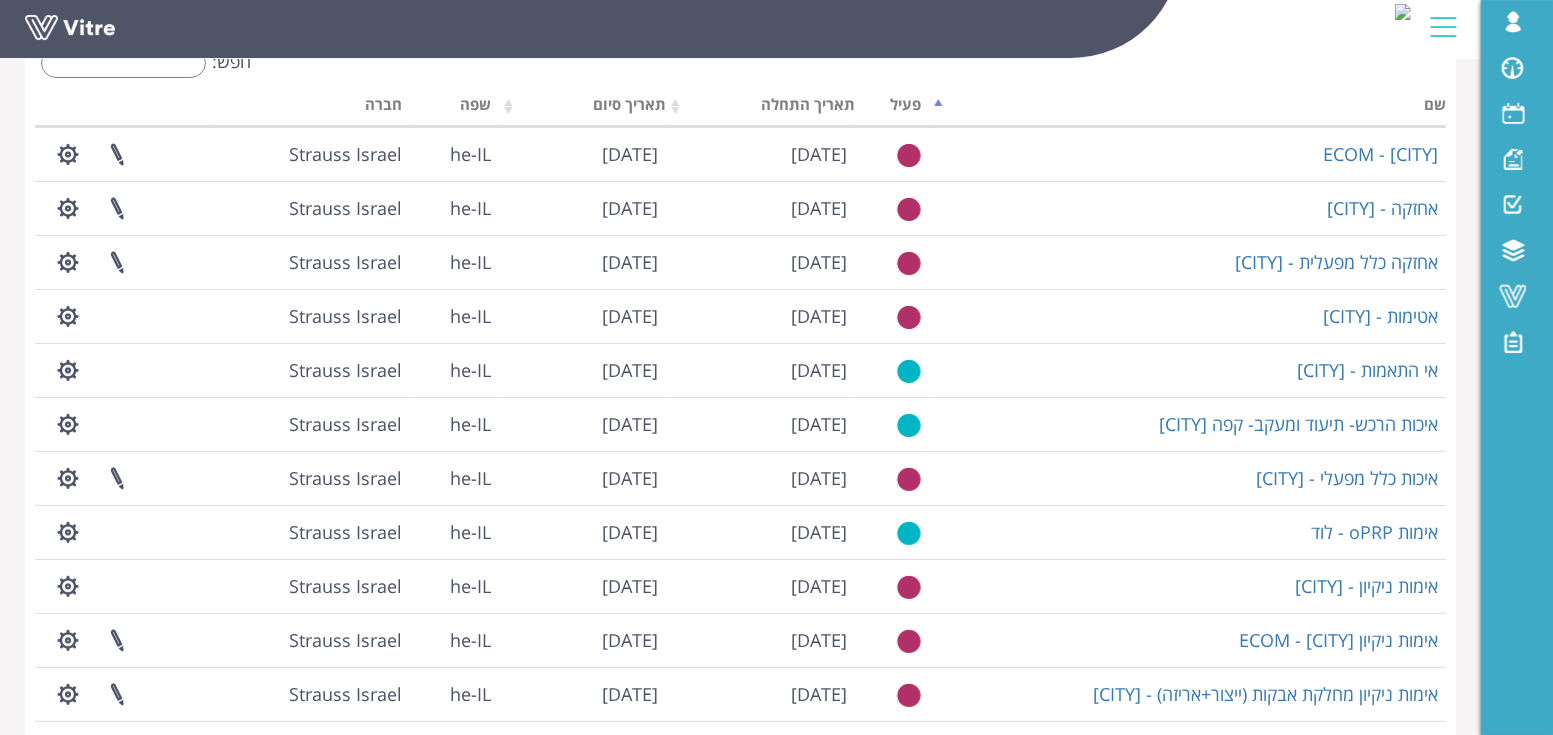 scroll, scrollTop: 249, scrollLeft: 0, axis: vertical 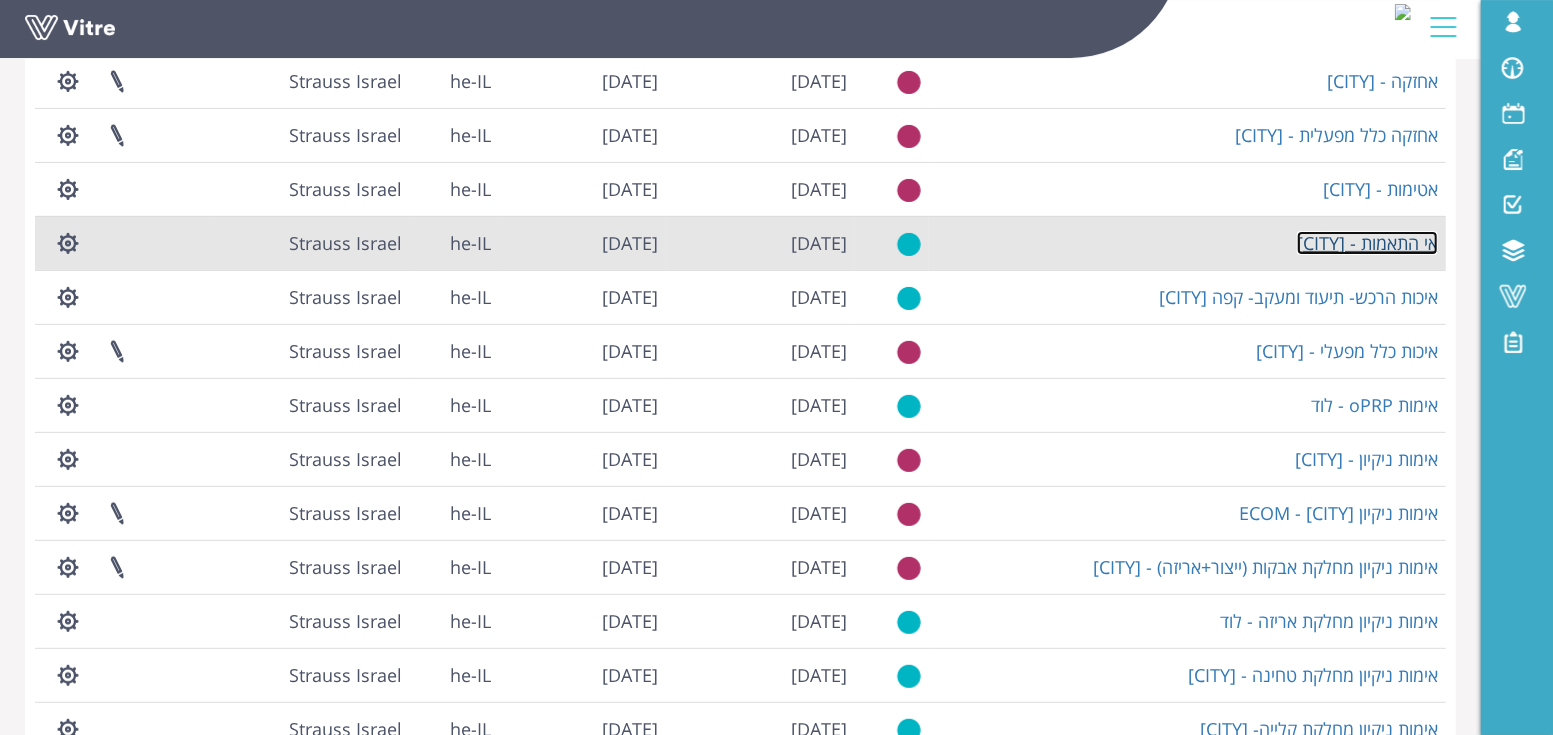 click on "אי התאמות - [CITY]" at bounding box center (1367, 243) 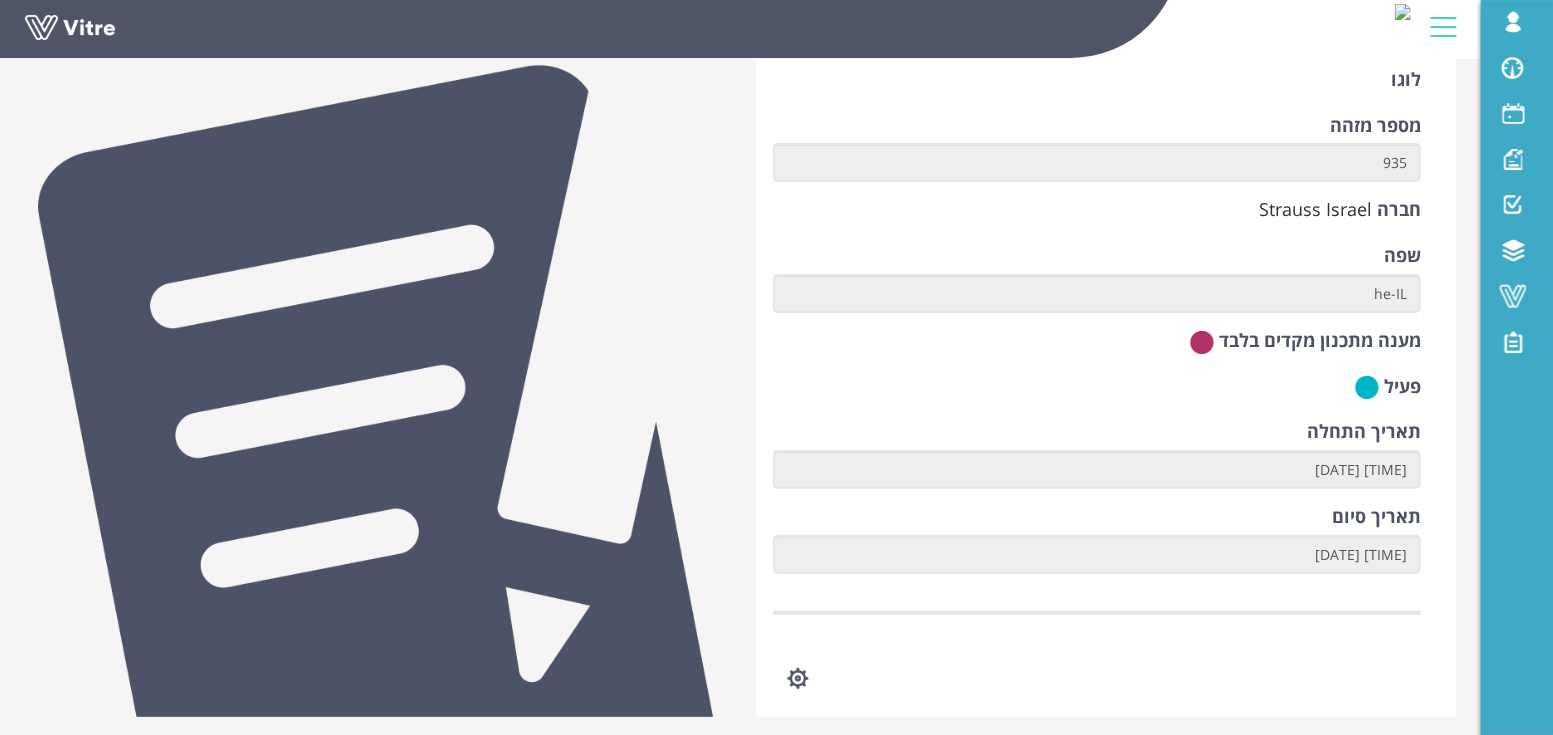 scroll, scrollTop: 74, scrollLeft: 0, axis: vertical 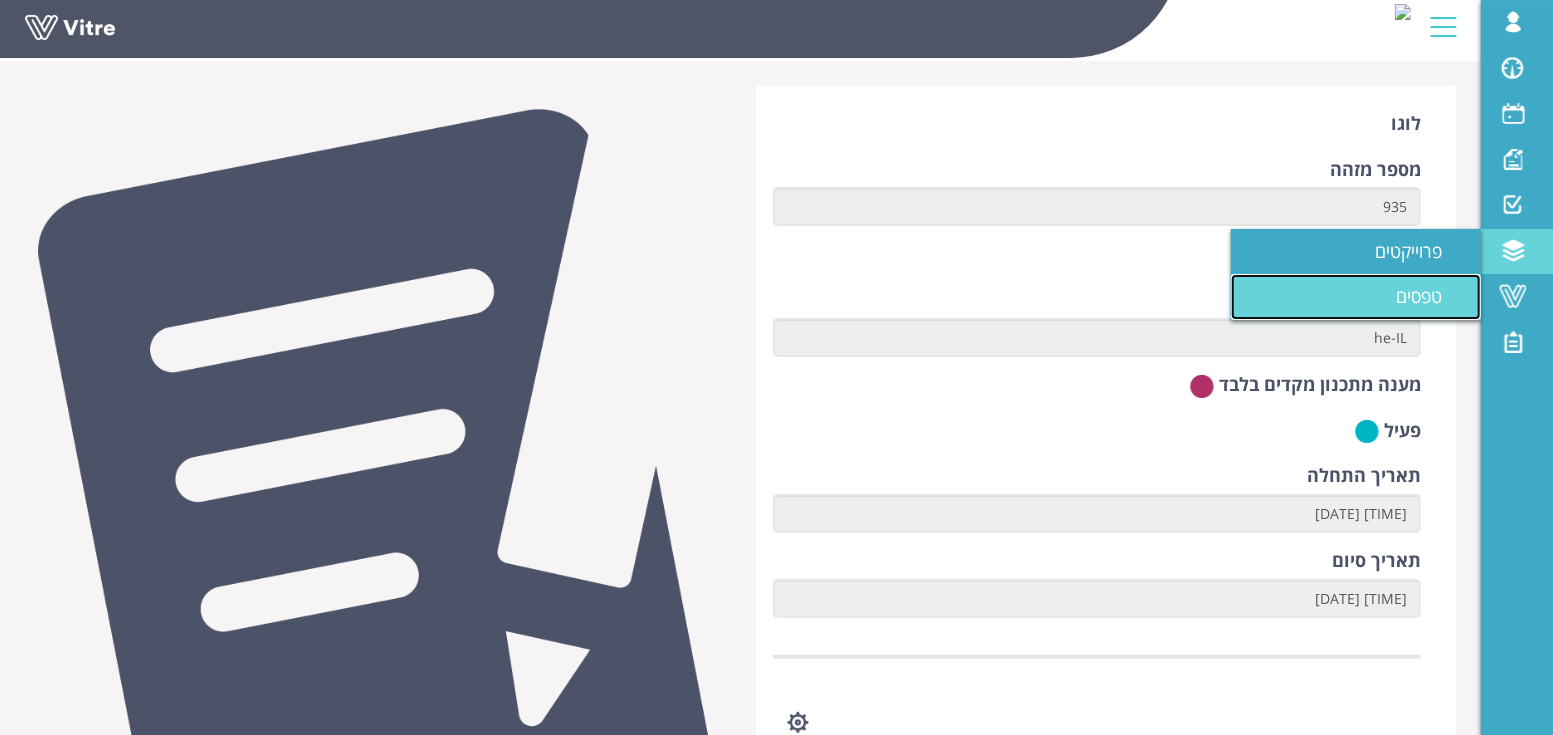 click on "טפסים" at bounding box center (1431, 296) 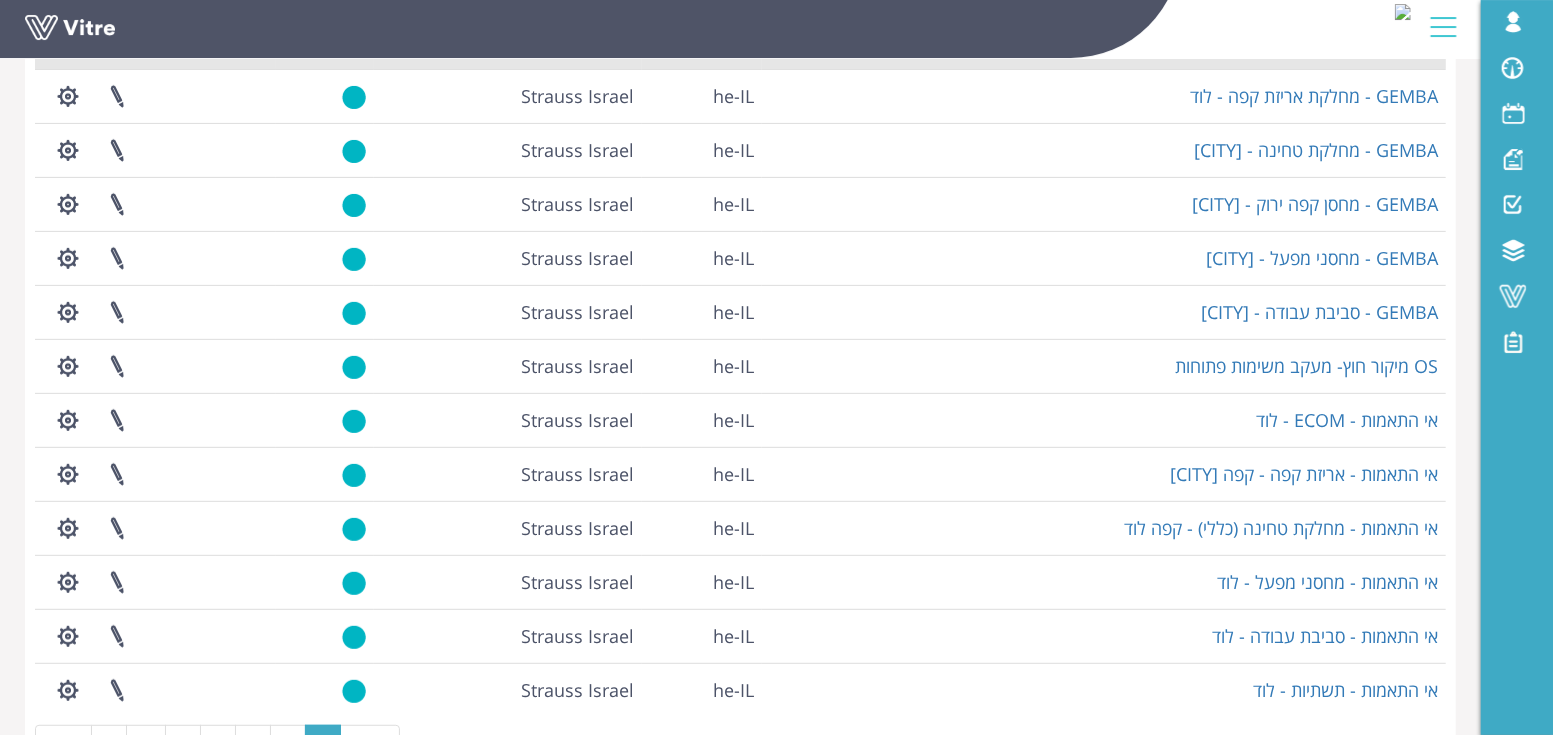 scroll, scrollTop: 375, scrollLeft: 0, axis: vertical 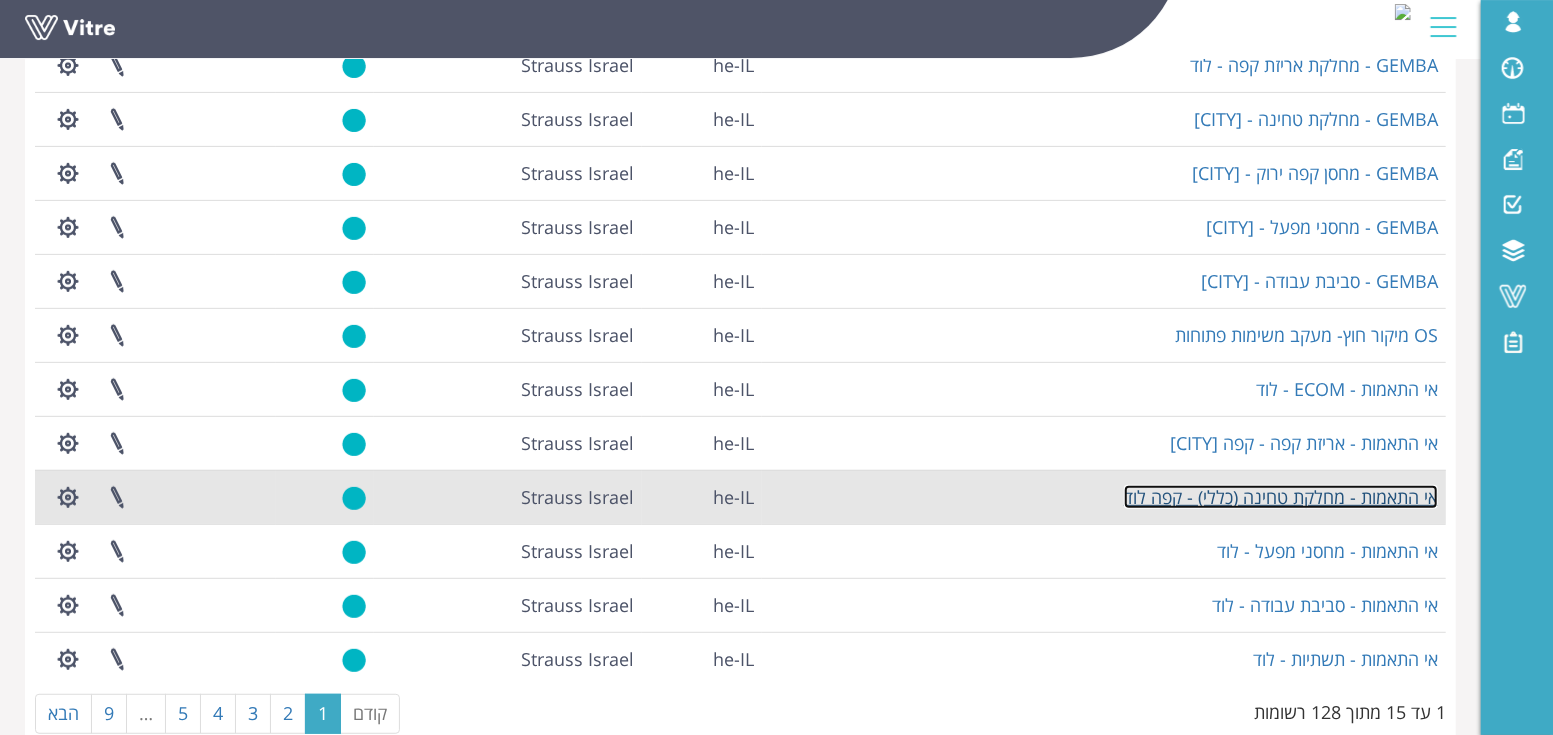 click on "אי התאמות - מחלקת טחינה (כללי) - קפה לוד" at bounding box center [1281, 497] 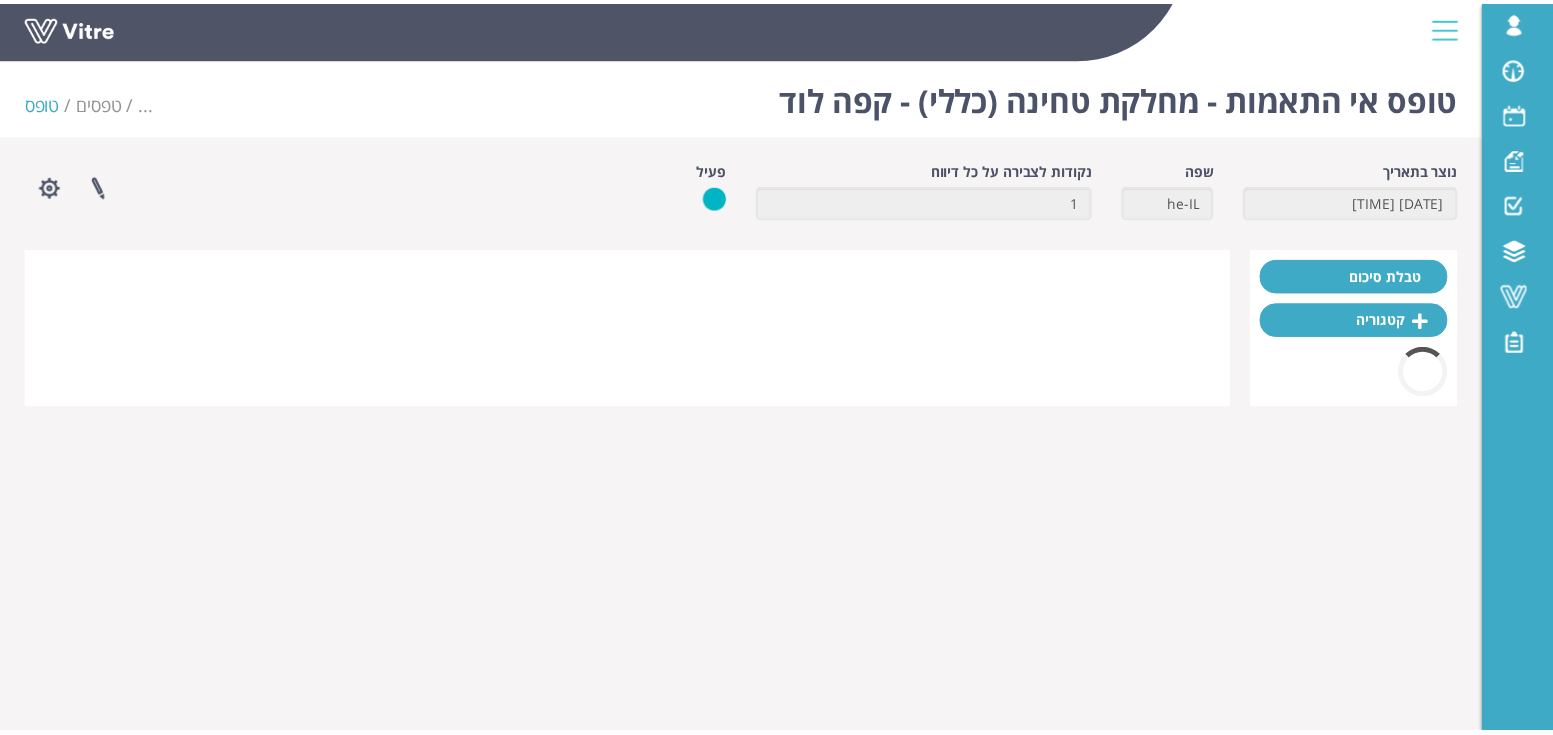 scroll, scrollTop: 0, scrollLeft: 0, axis: both 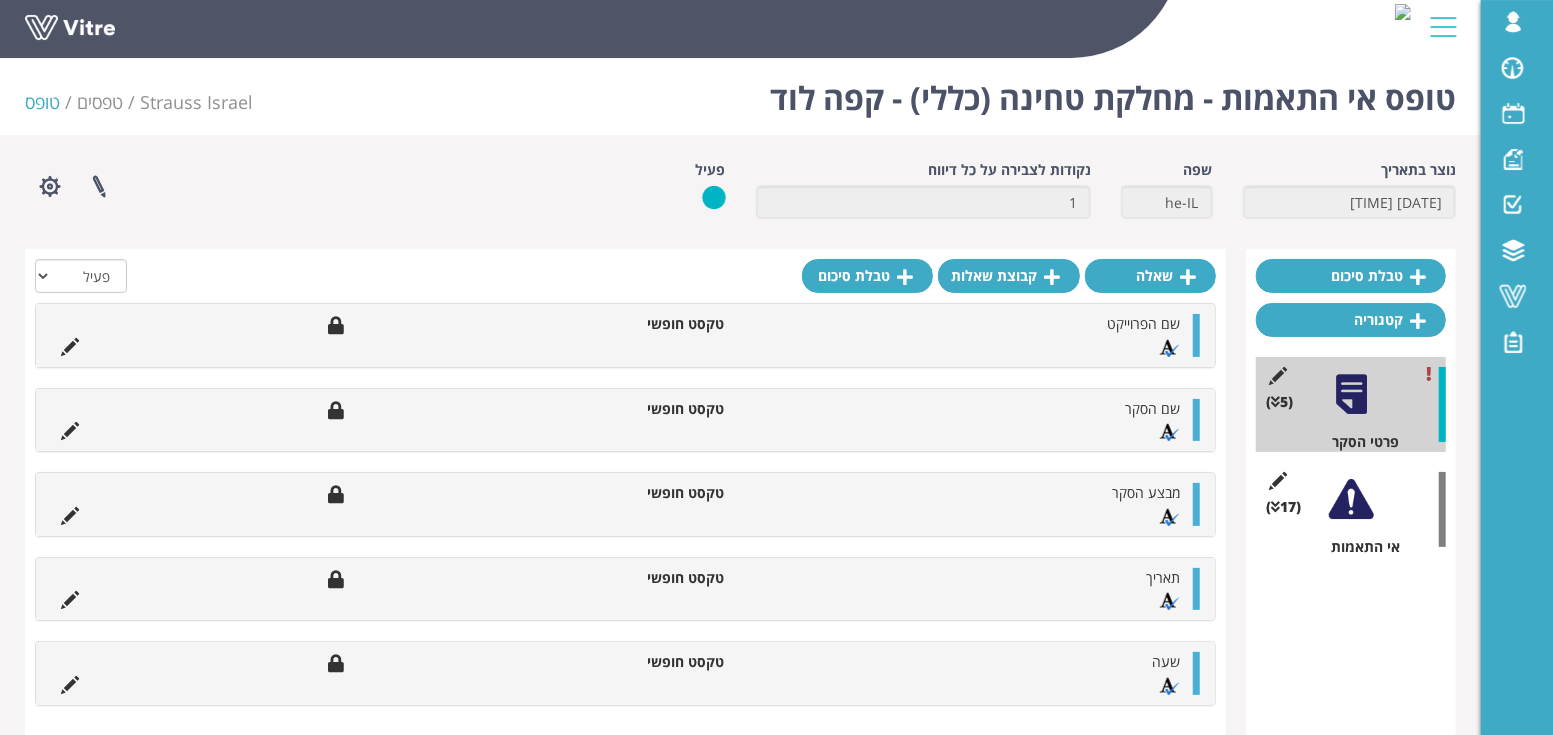 click at bounding box center (1351, 499) 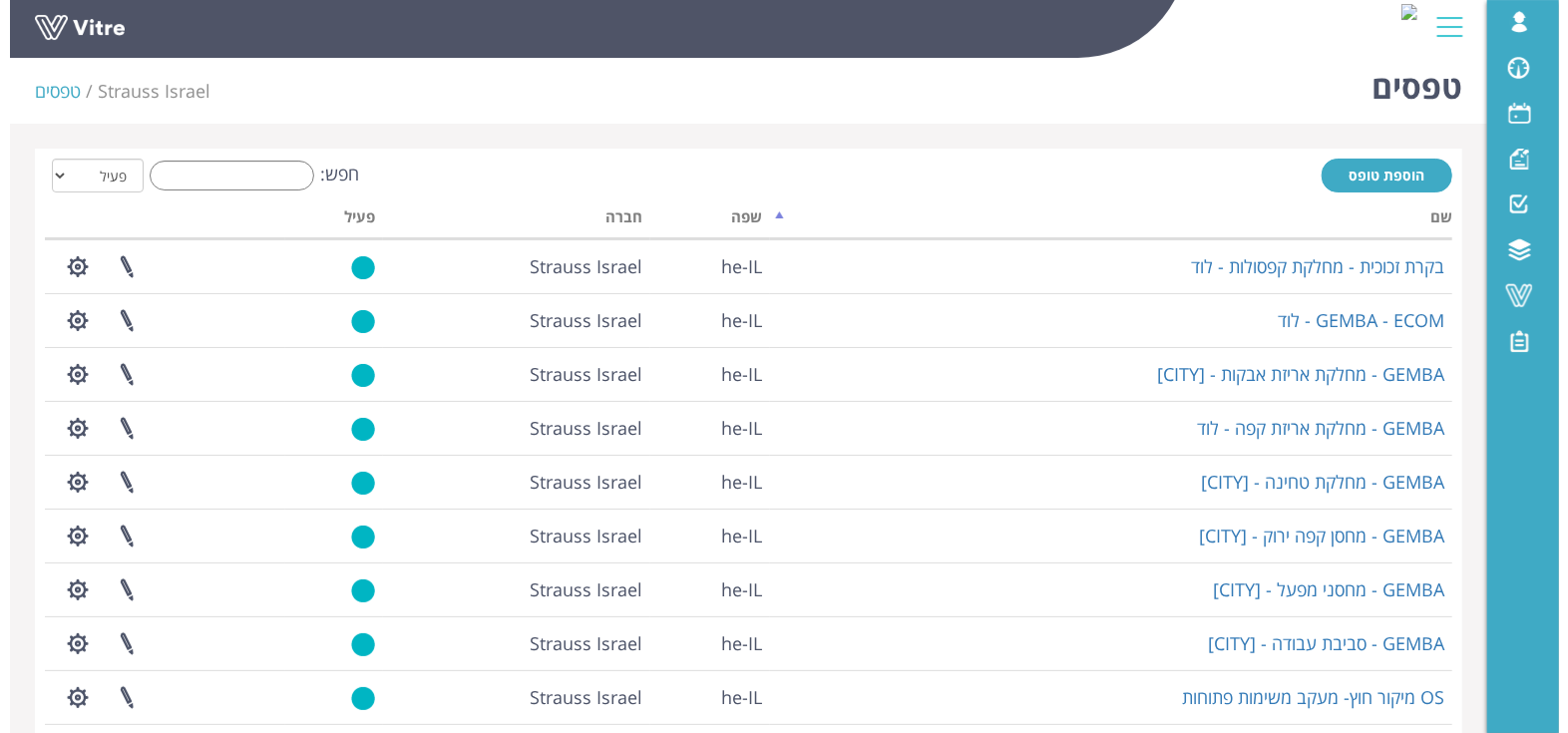 scroll, scrollTop: 0, scrollLeft: 0, axis: both 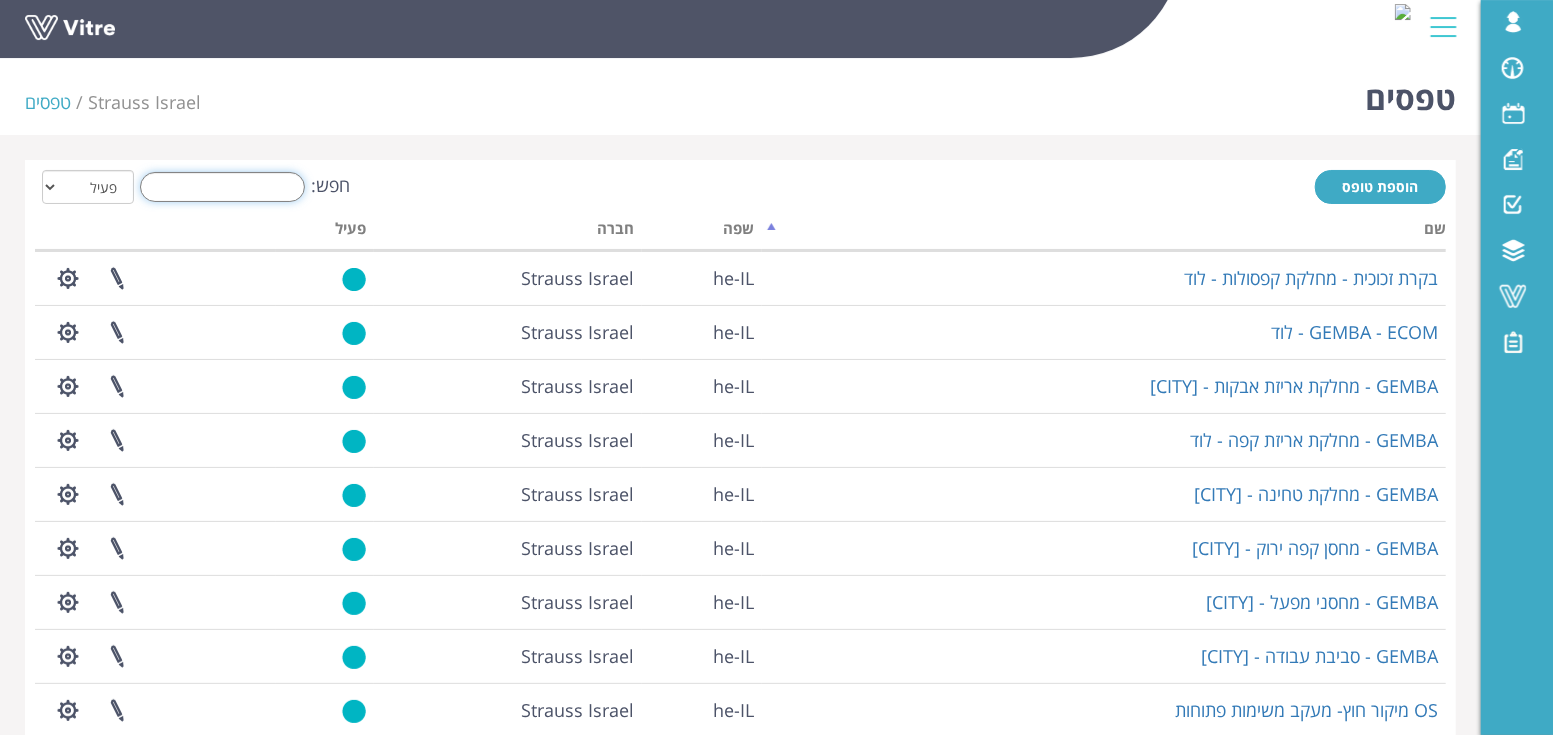 click on "חפש:" at bounding box center [222, 187] 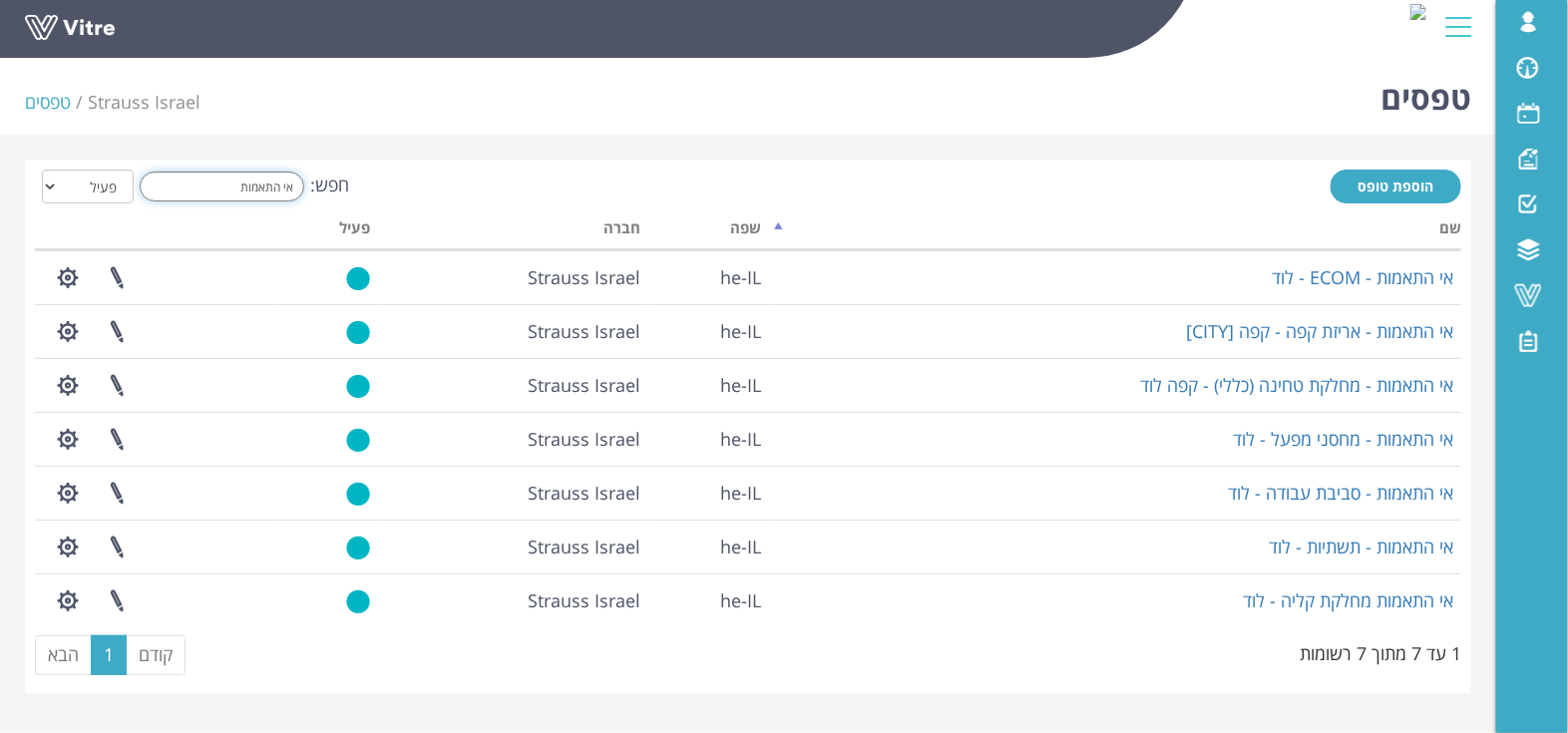 drag, startPoint x: 259, startPoint y: 177, endPoint x: 319, endPoint y: 166, distance: 61 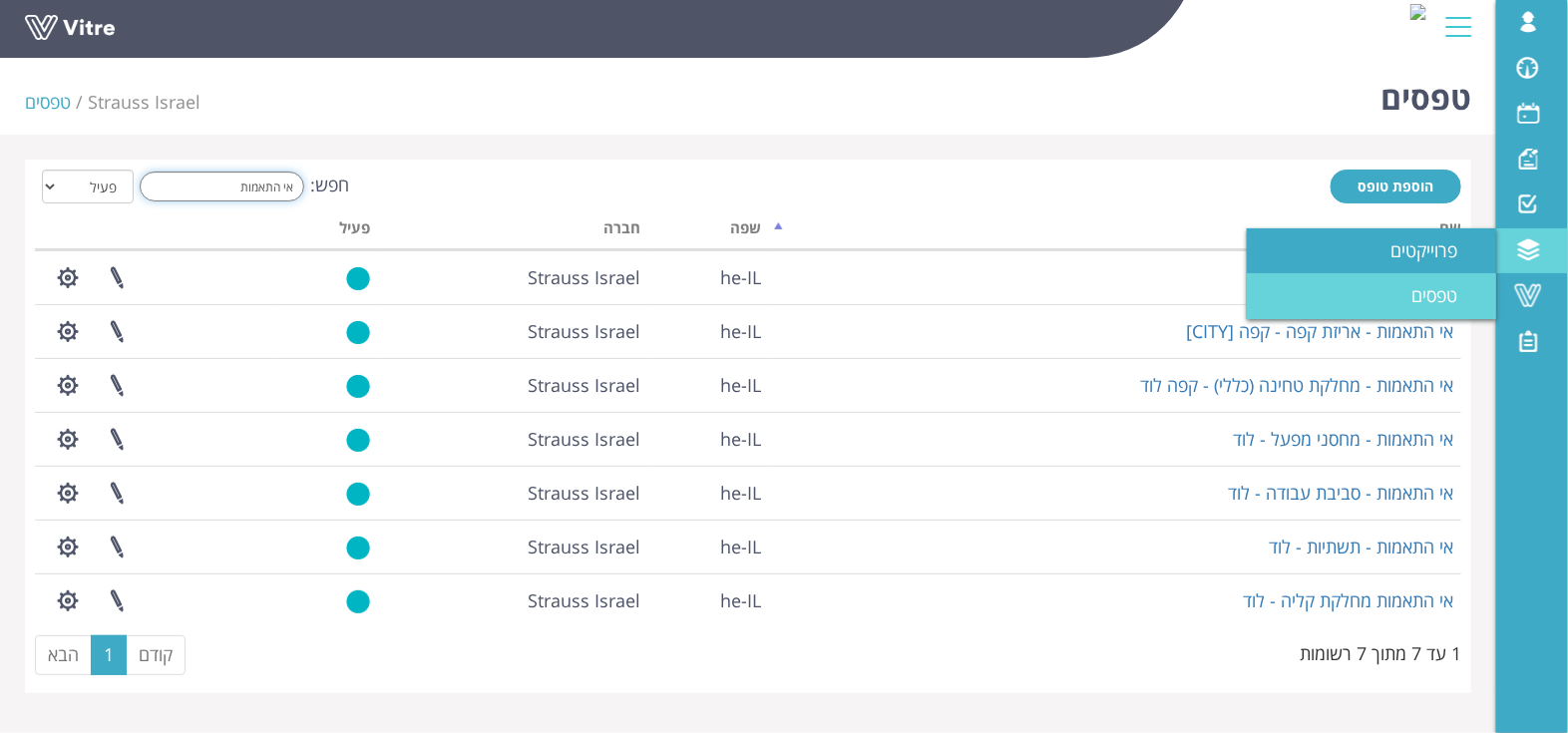 type on "אי התאמות" 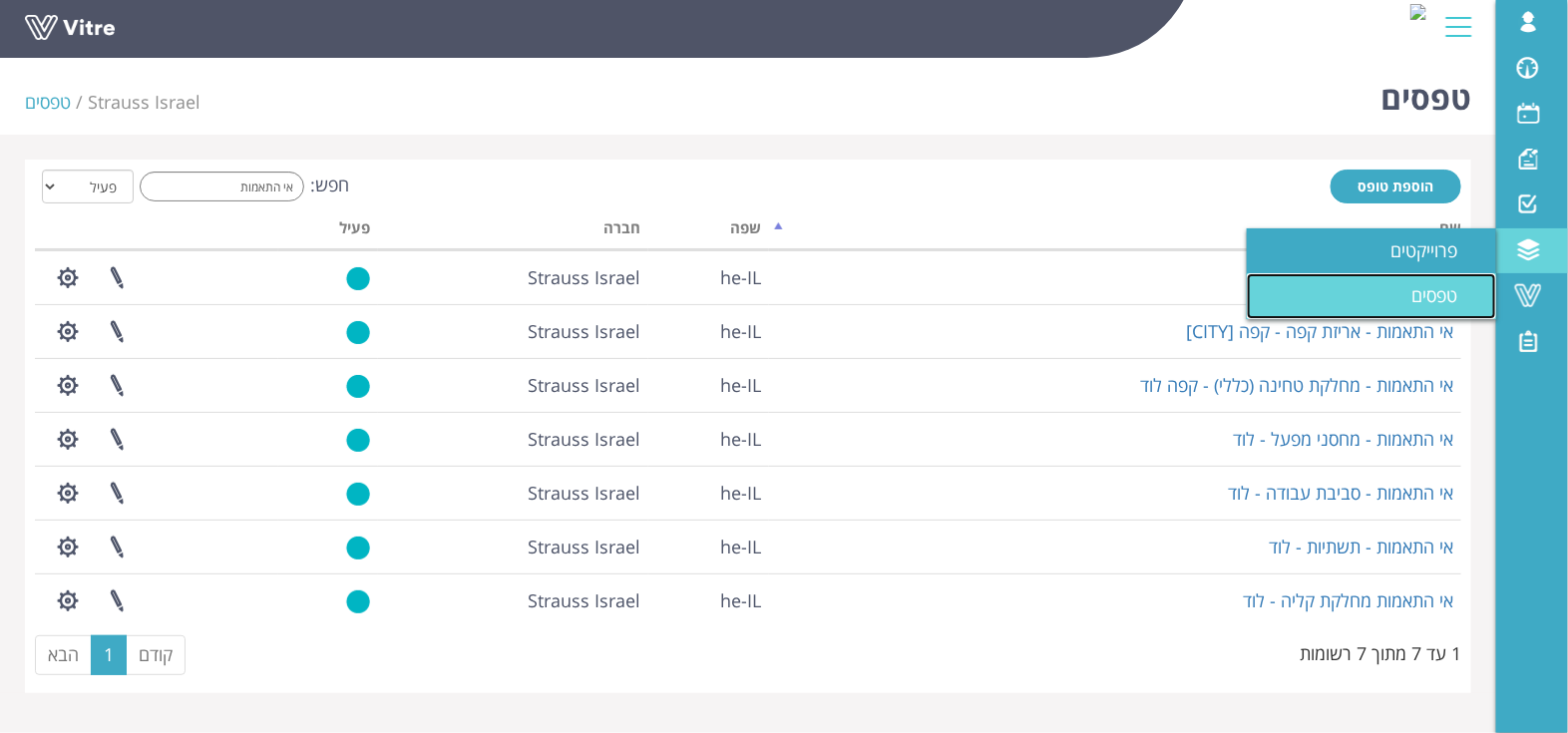 click on "טפסים" at bounding box center [1446, 295] 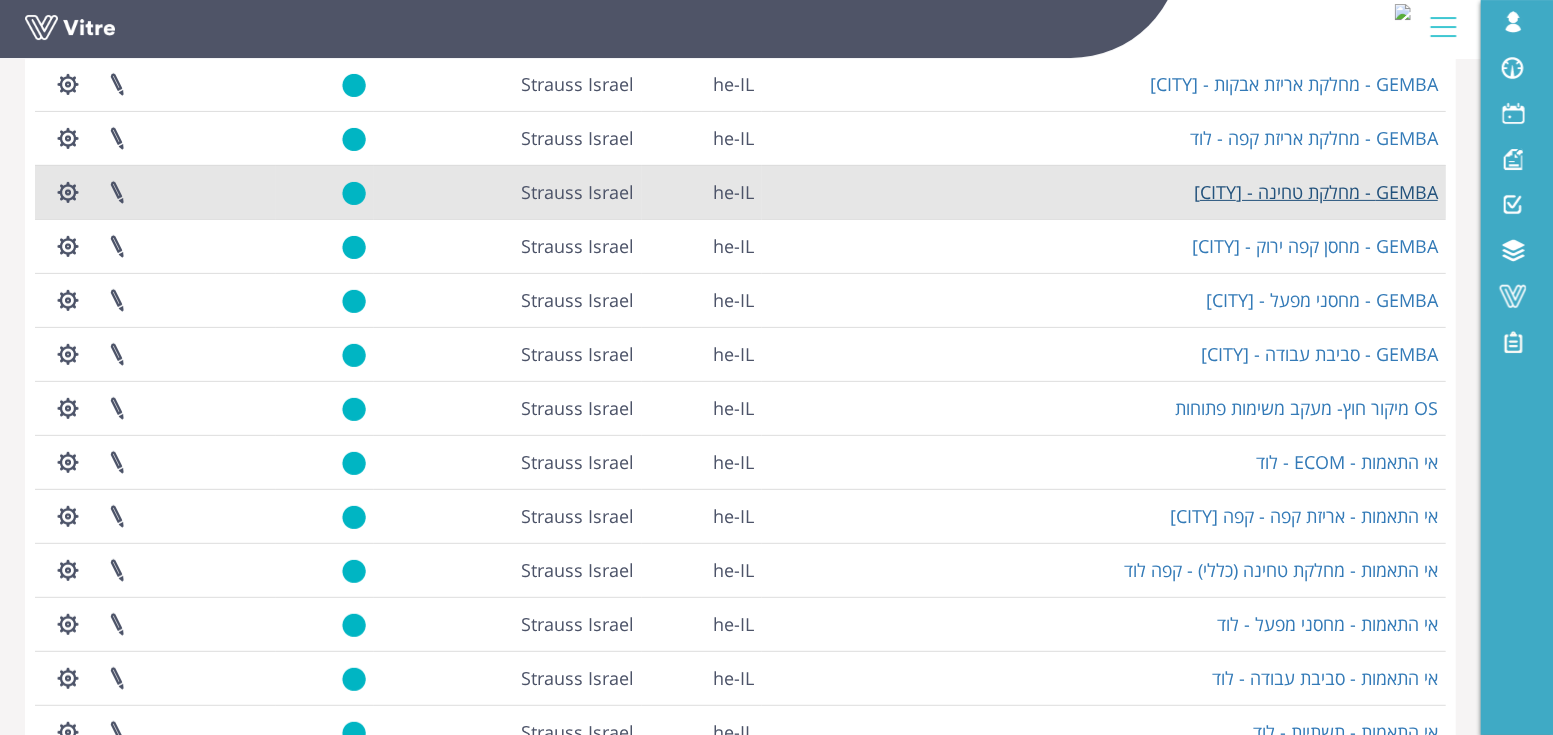 scroll, scrollTop: 416, scrollLeft: 0, axis: vertical 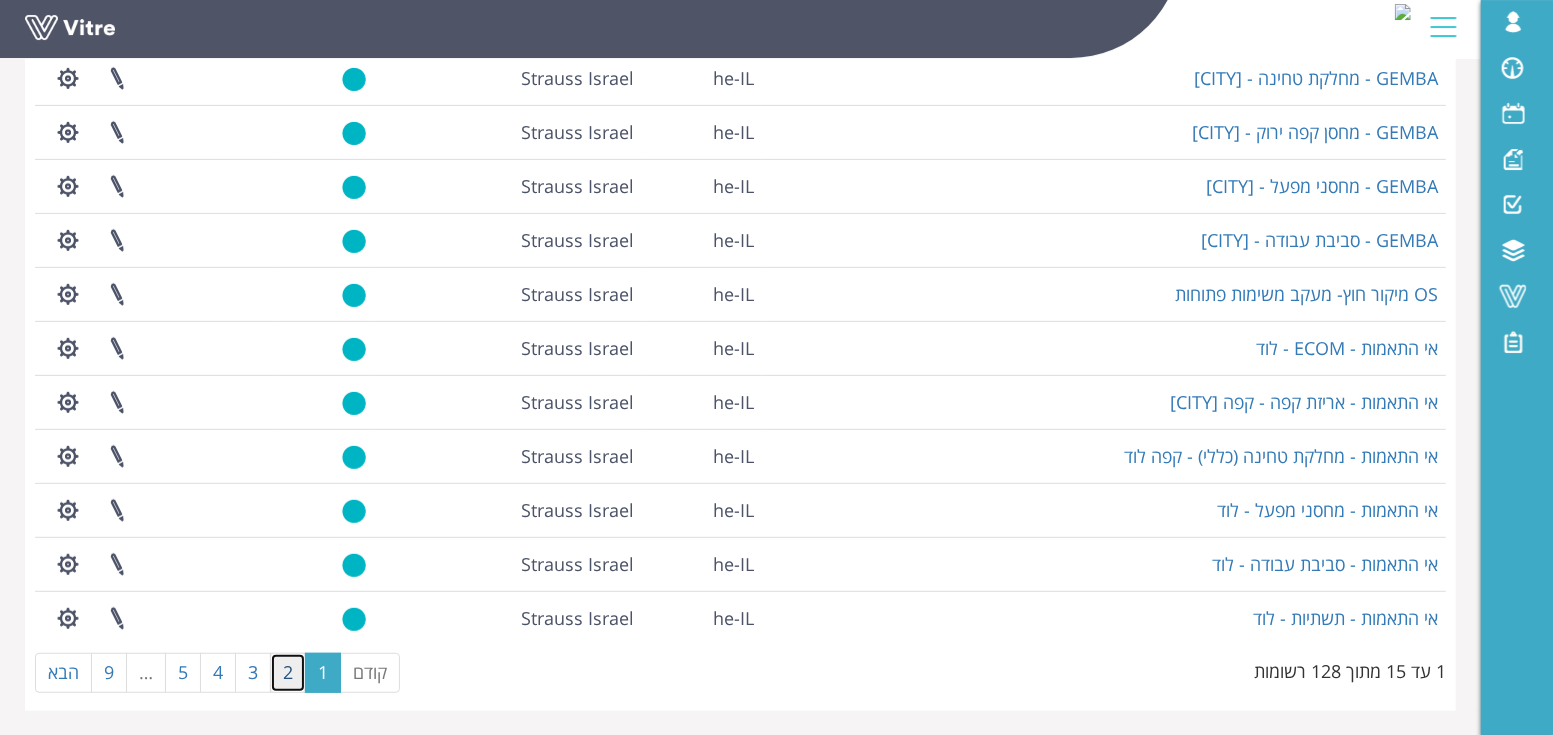click on "2" at bounding box center [288, 673] 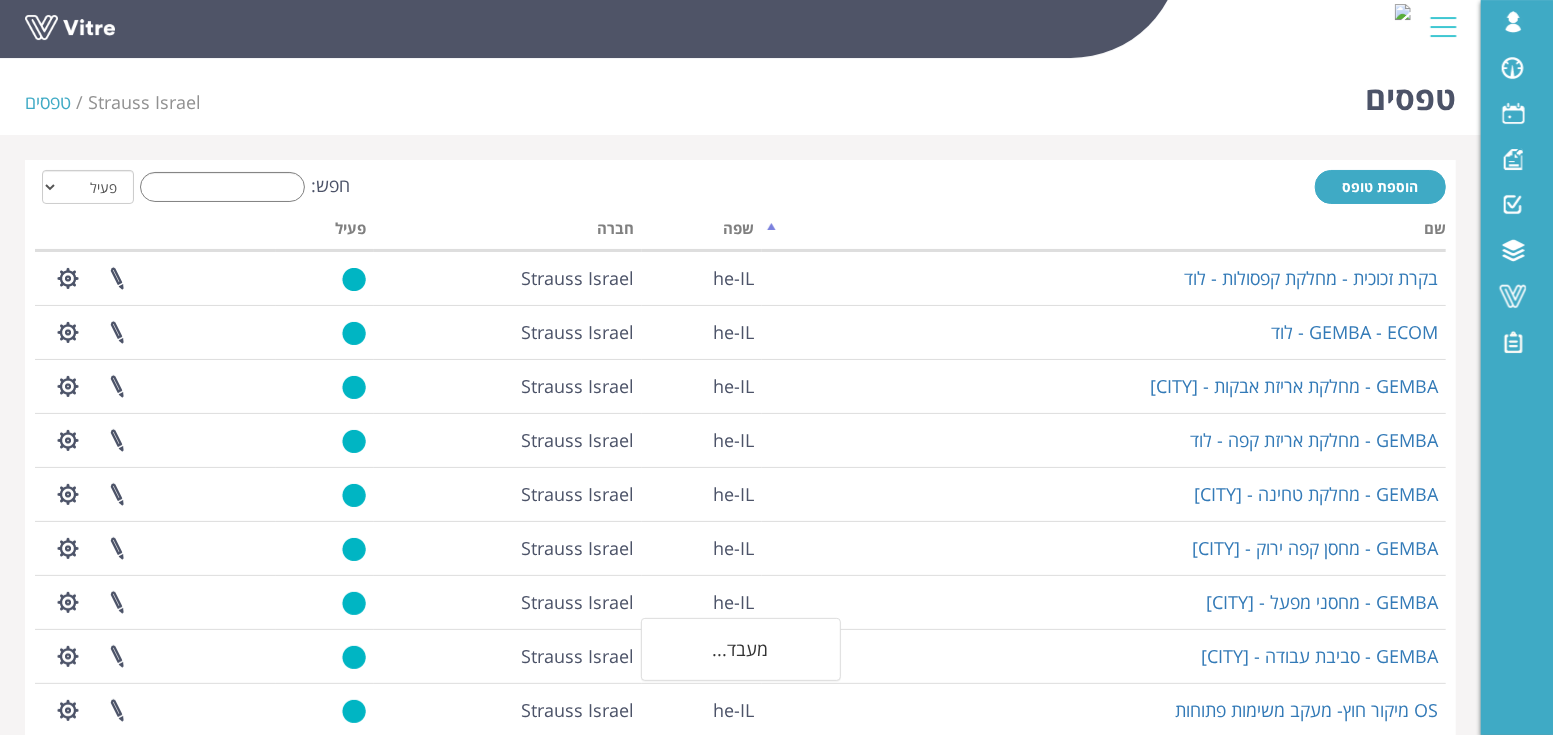 scroll, scrollTop: 416, scrollLeft: 0, axis: vertical 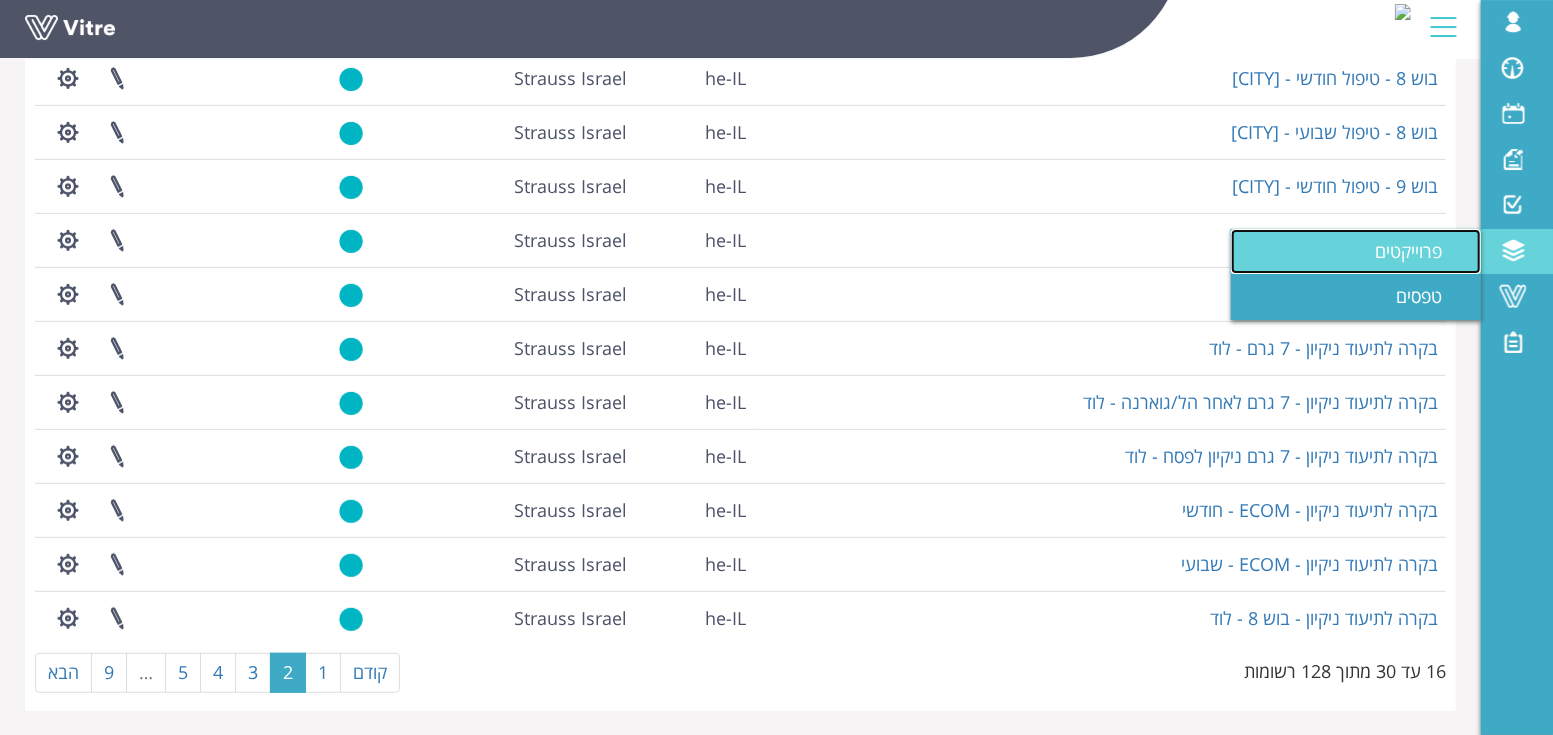 click on "פרוייקטים" at bounding box center (1420, 251) 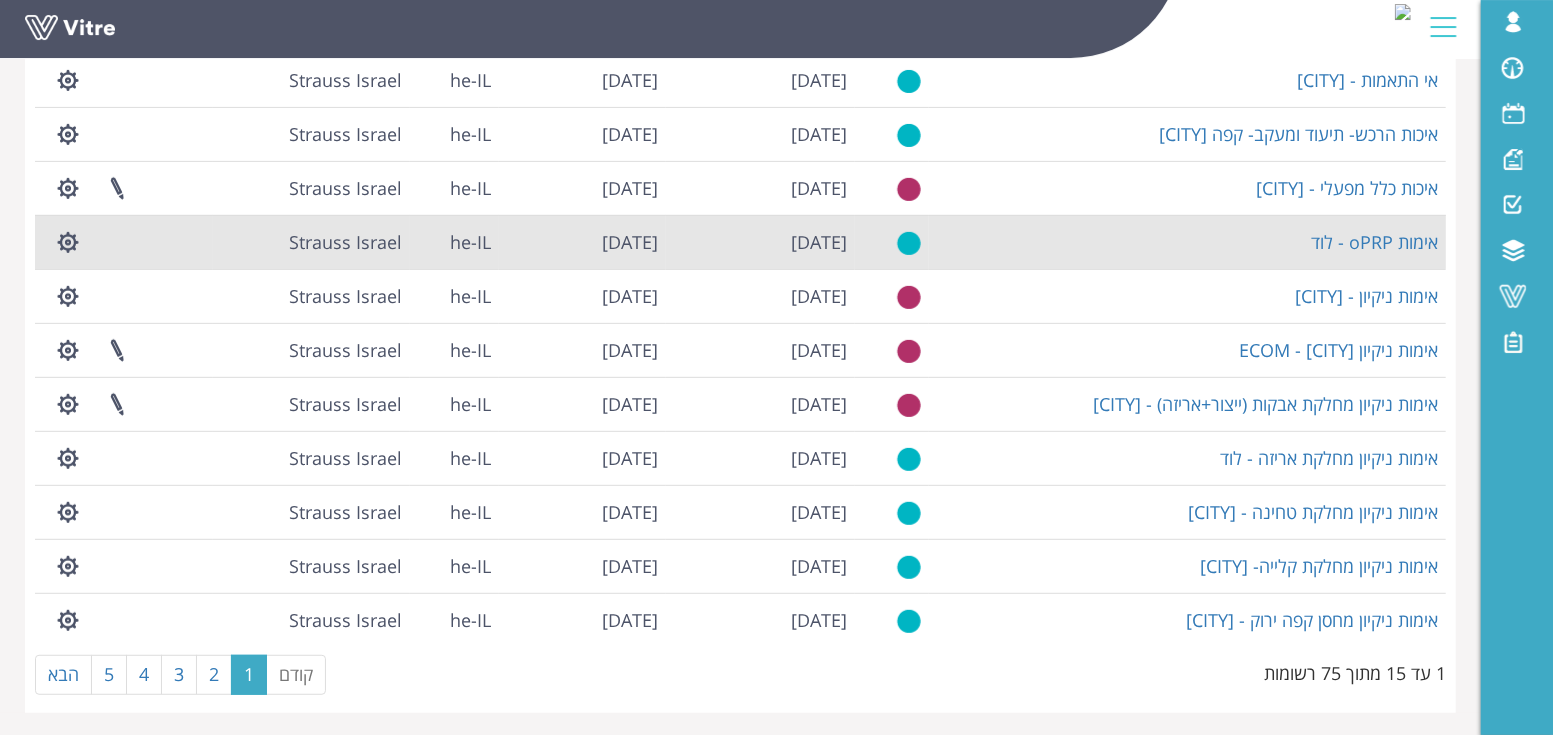 scroll, scrollTop: 414, scrollLeft: 0, axis: vertical 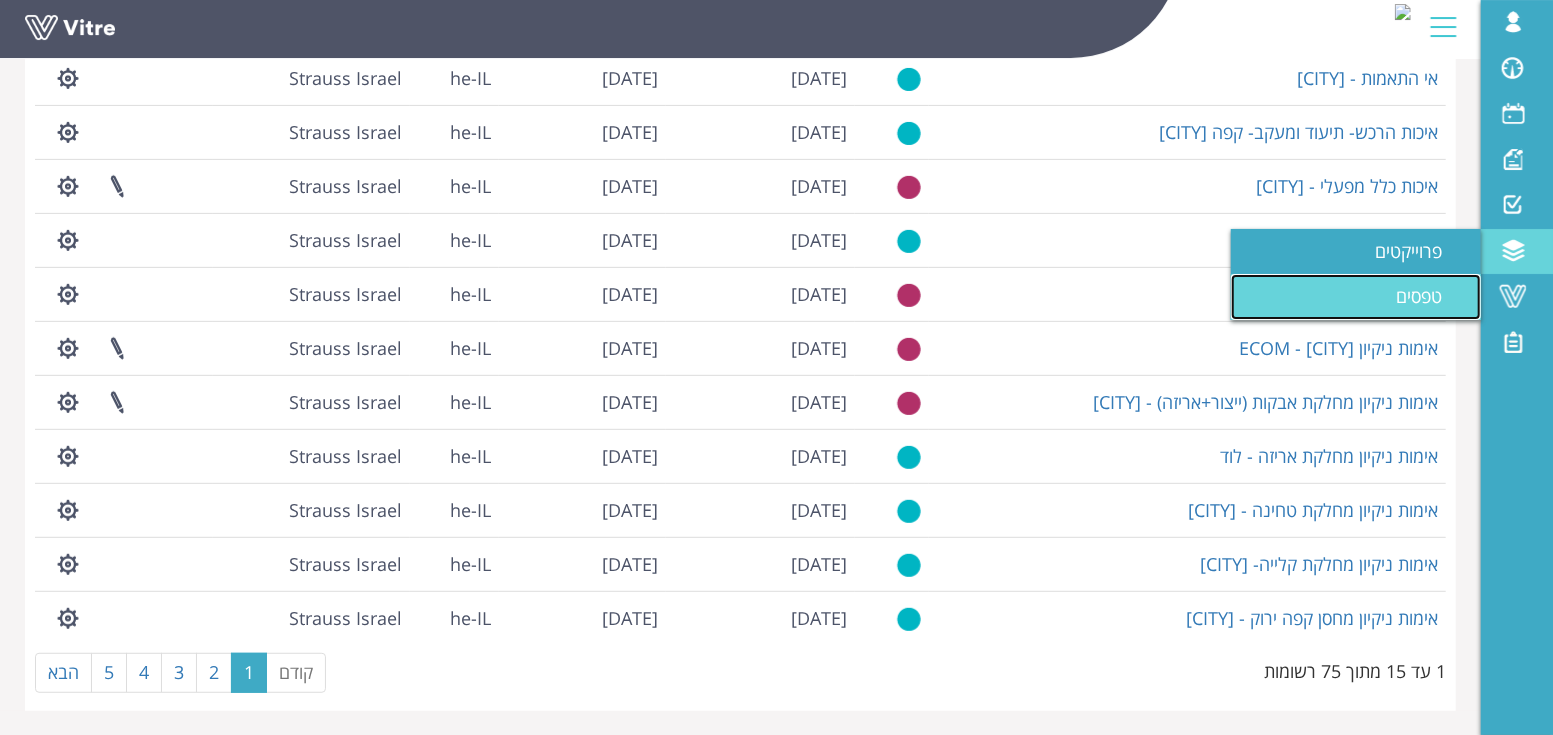 click on "טפסים" at bounding box center (1431, 296) 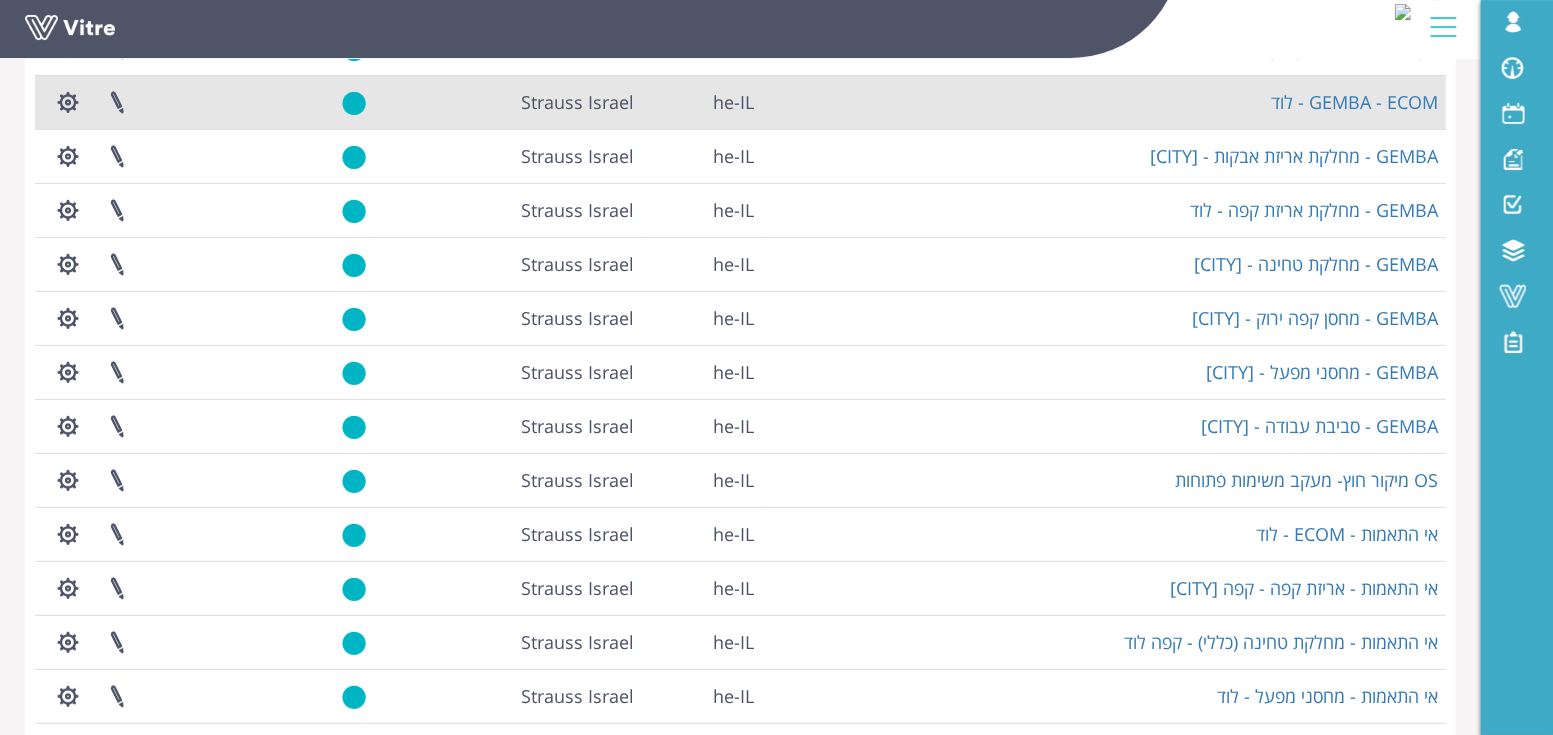 scroll, scrollTop: 416, scrollLeft: 0, axis: vertical 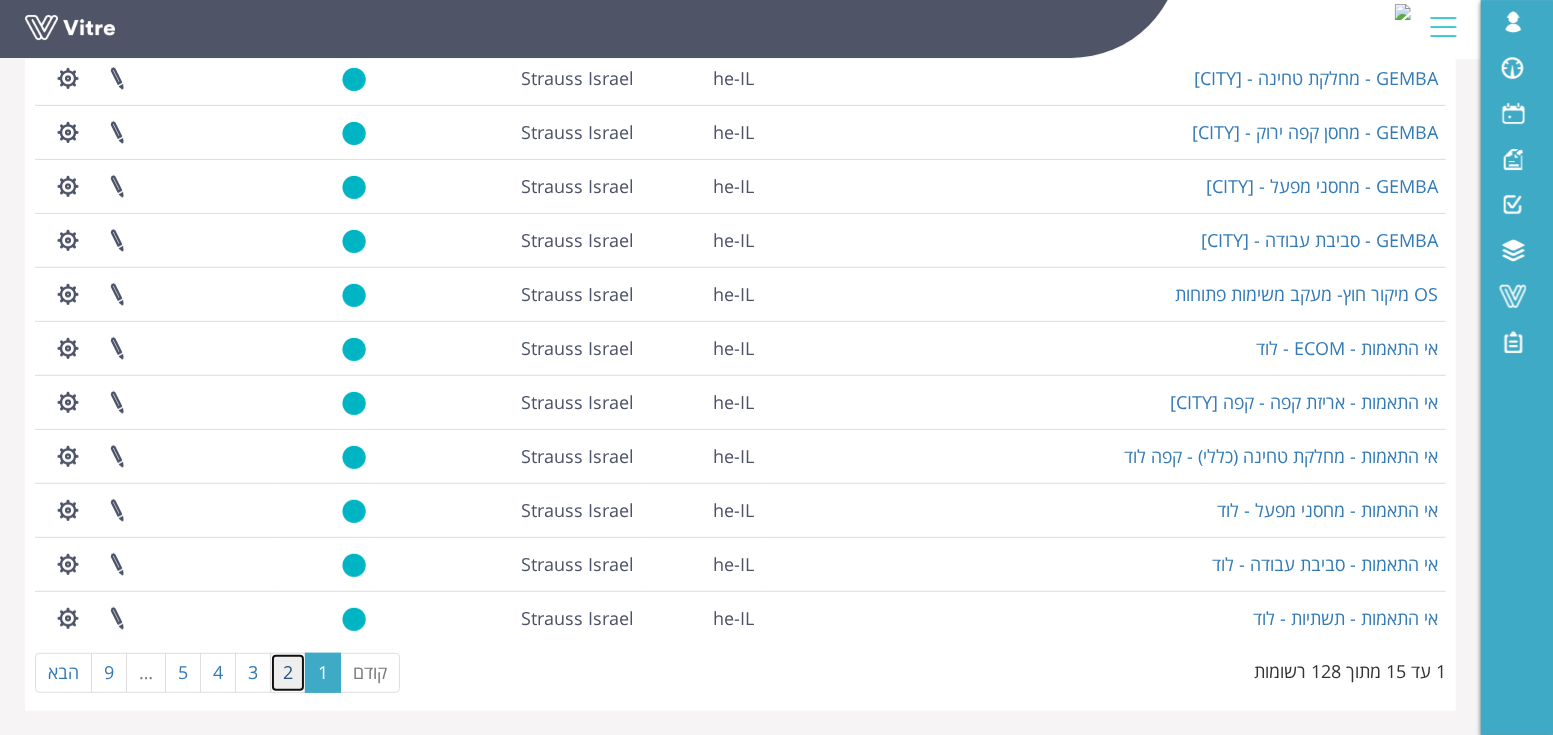 click on "2" at bounding box center [288, 673] 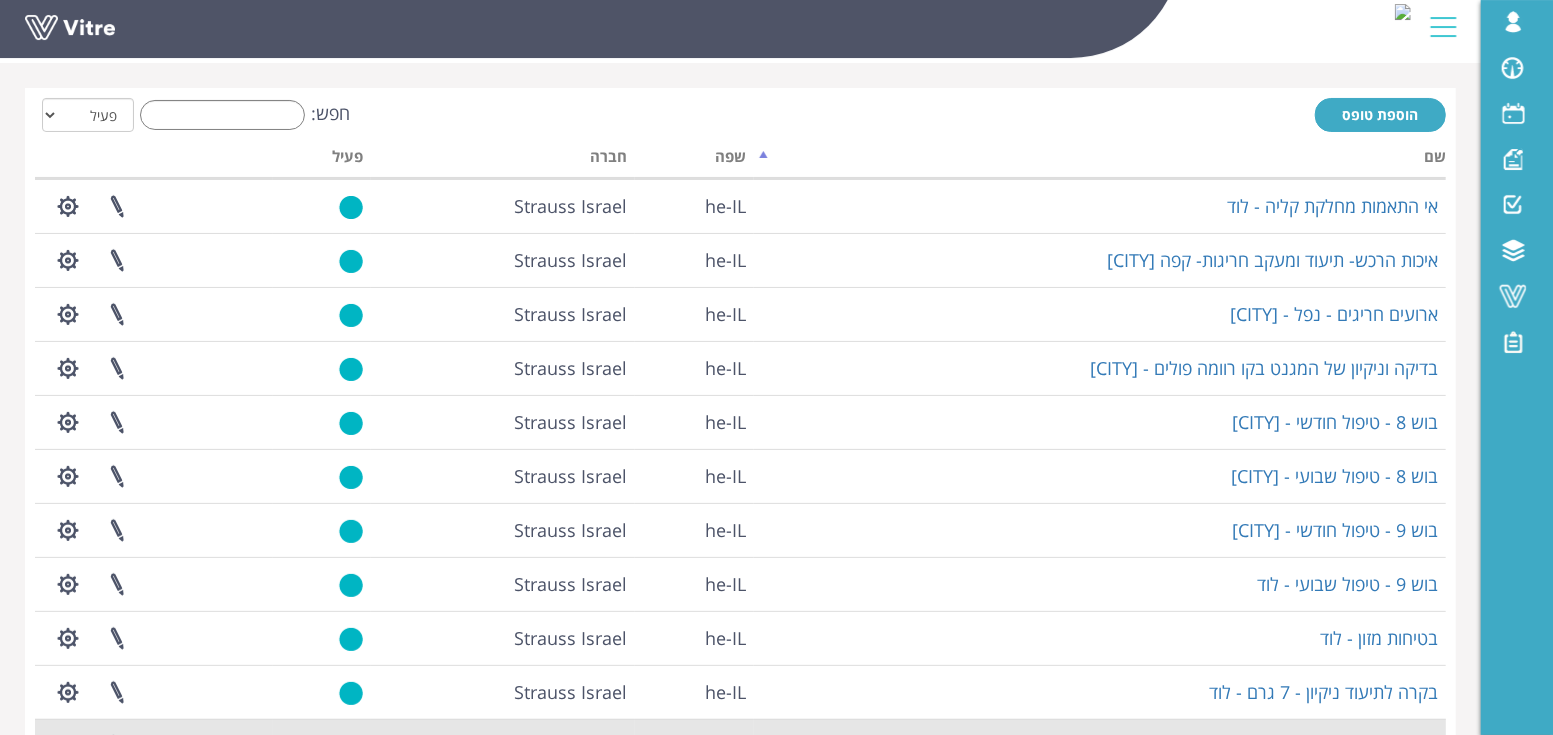 scroll, scrollTop: 0, scrollLeft: 0, axis: both 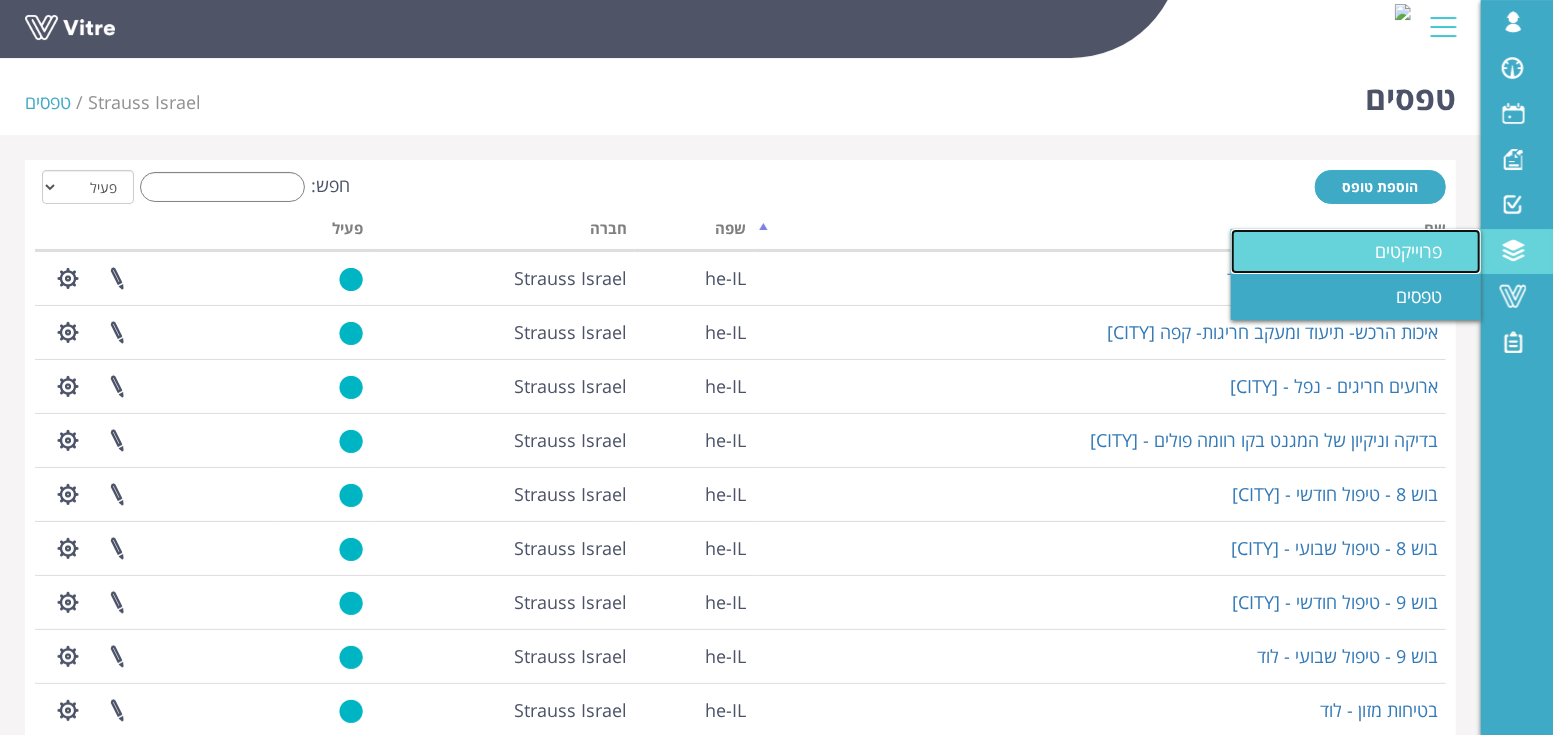 click on "פרוייקטים" at bounding box center (1420, 251) 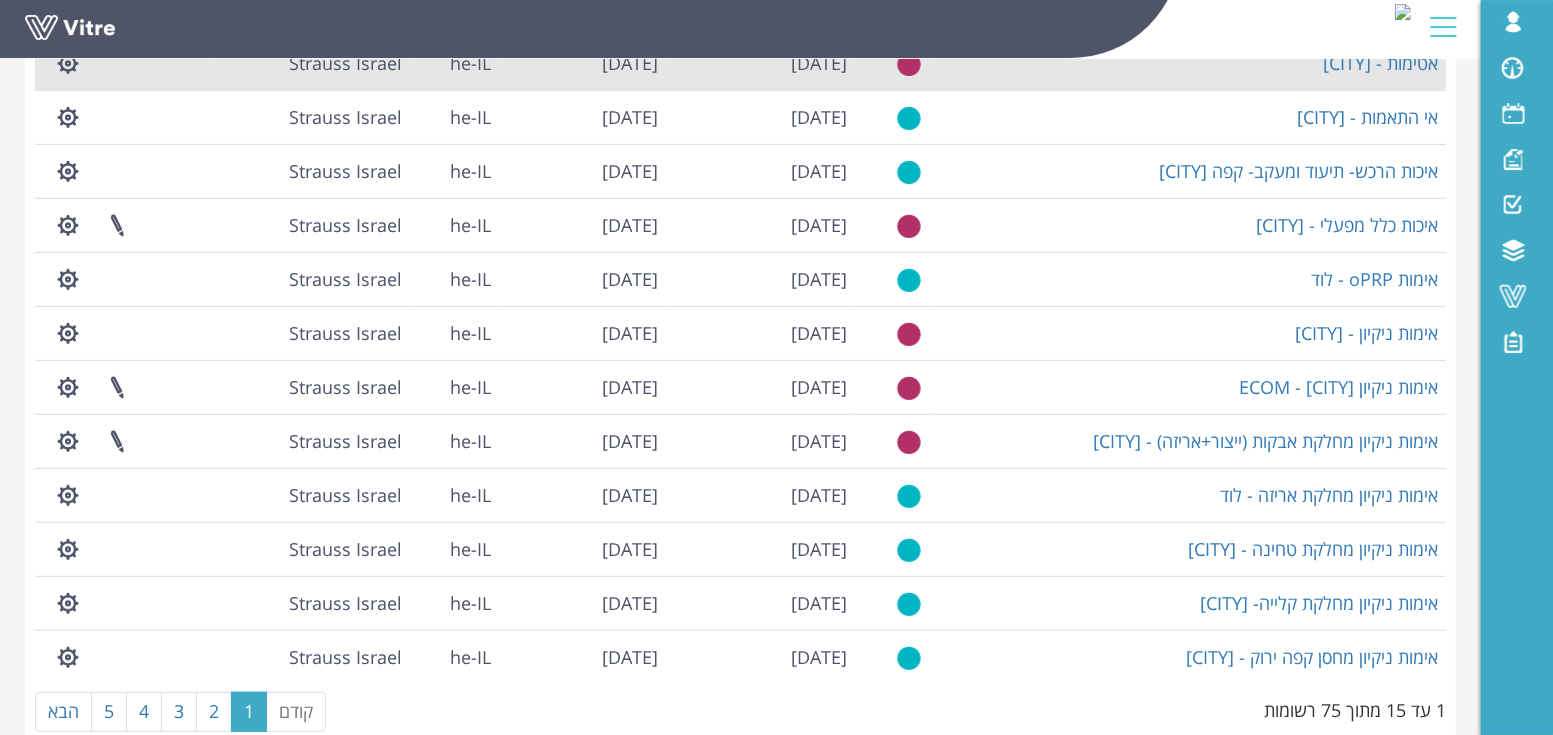 scroll, scrollTop: 414, scrollLeft: 0, axis: vertical 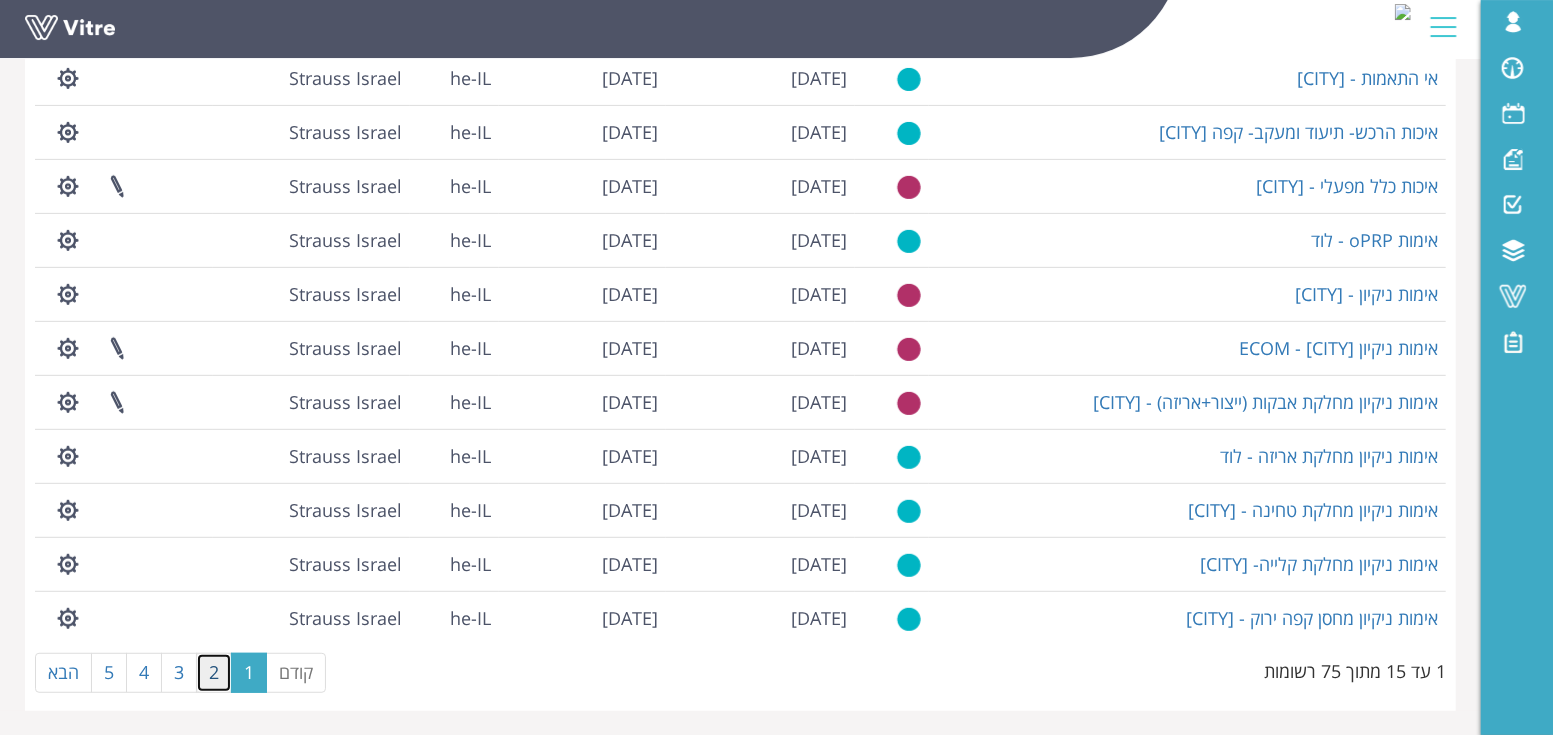 click on "2" at bounding box center (214, 673) 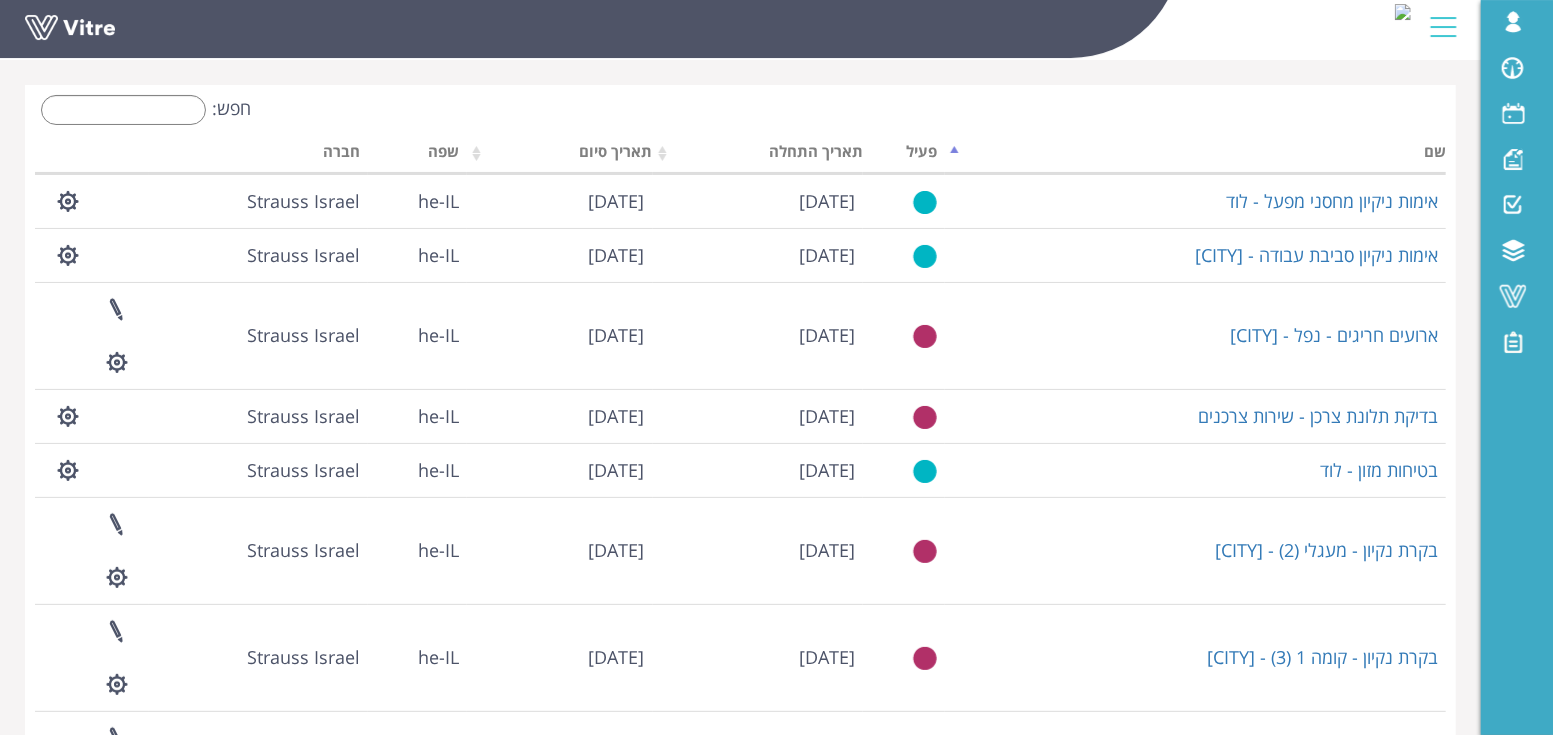scroll, scrollTop: 0, scrollLeft: 0, axis: both 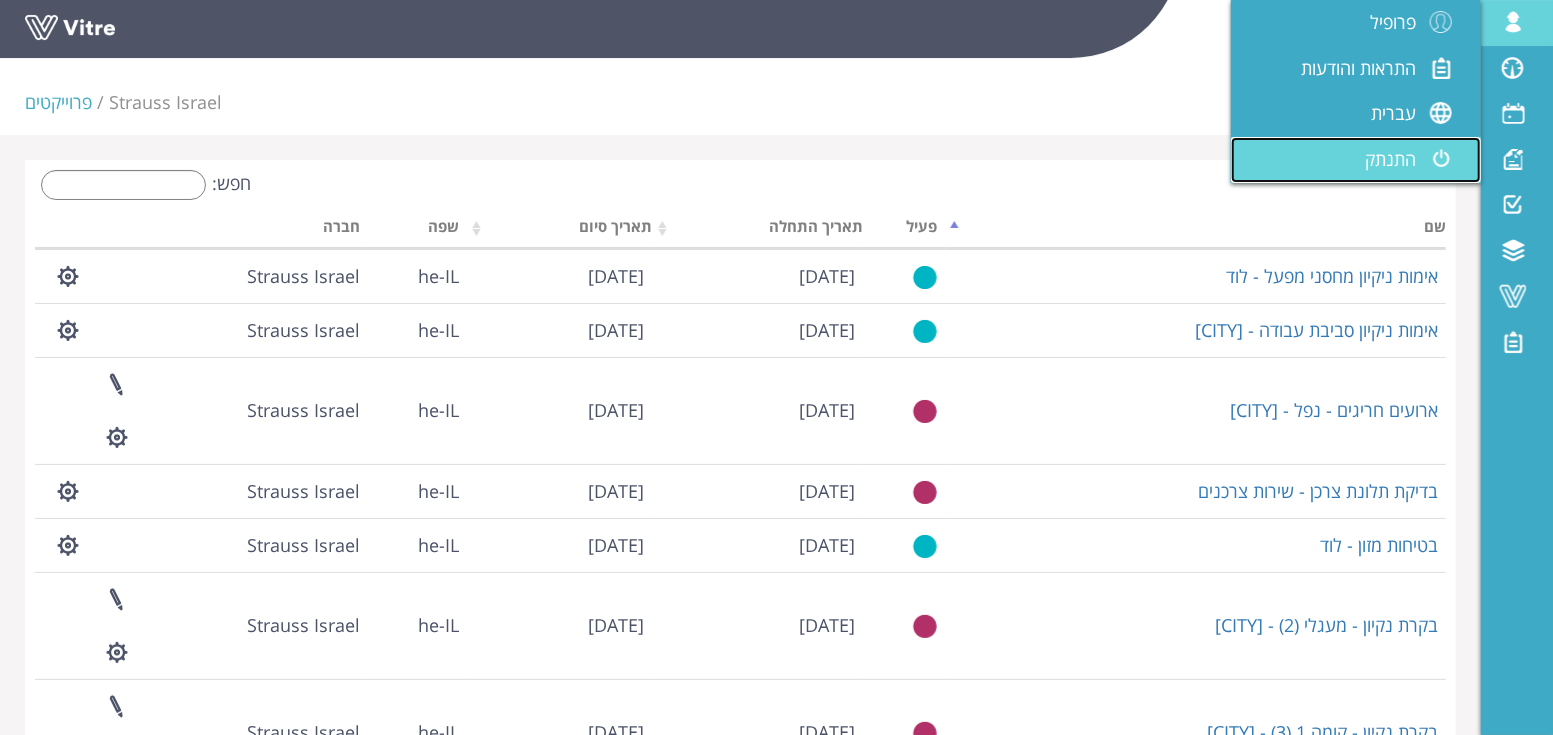 click on "התנתק" at bounding box center (1390, 159) 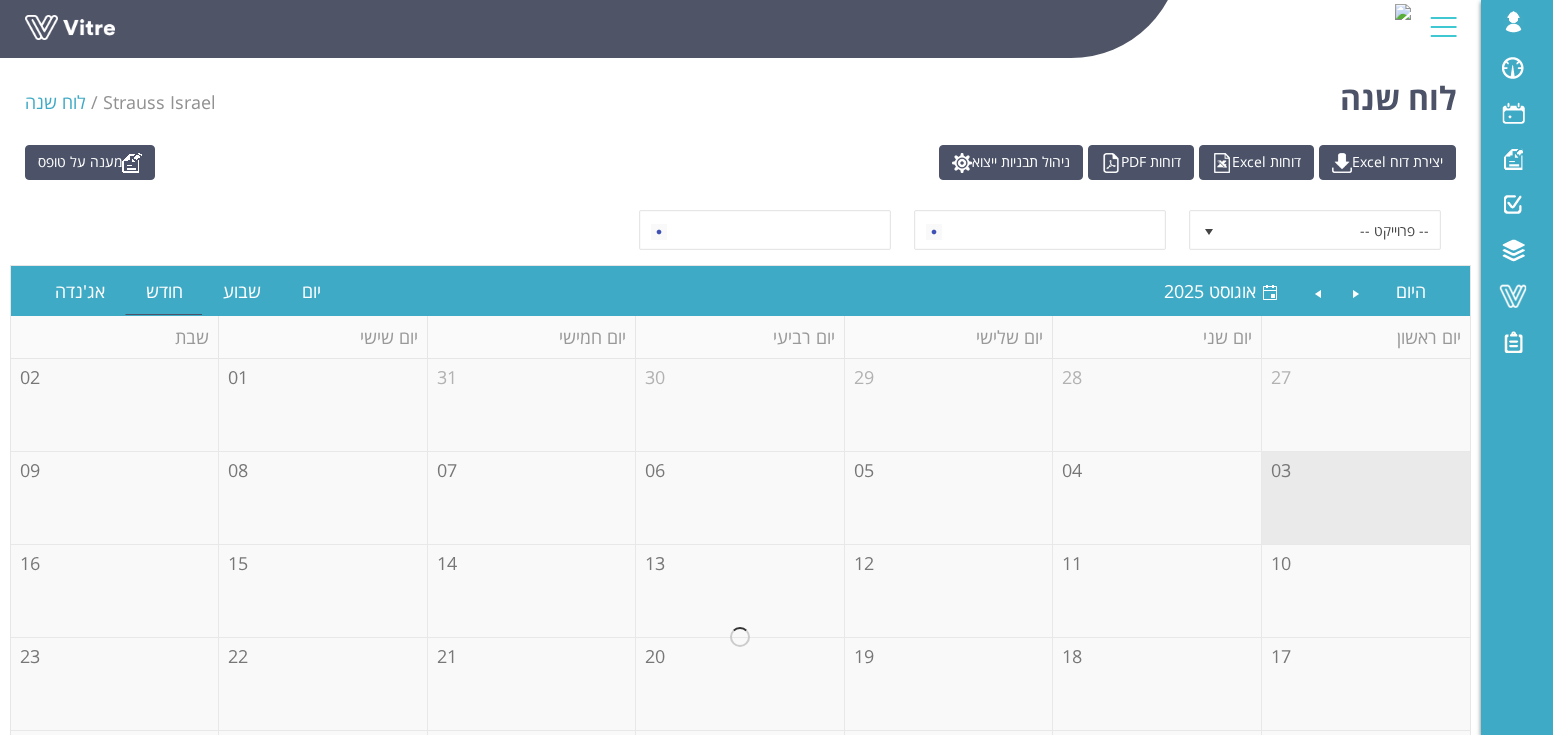 scroll, scrollTop: 0, scrollLeft: 0, axis: both 